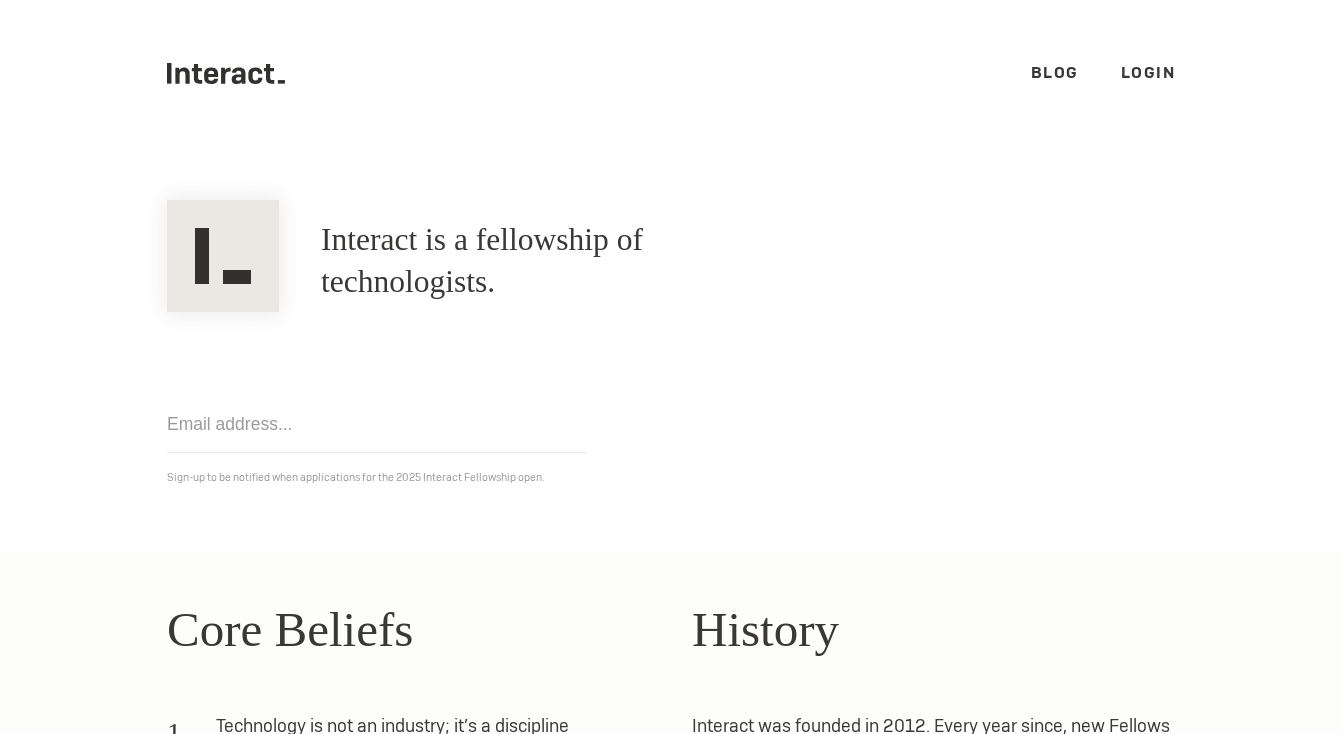 scroll, scrollTop: 0, scrollLeft: 0, axis: both 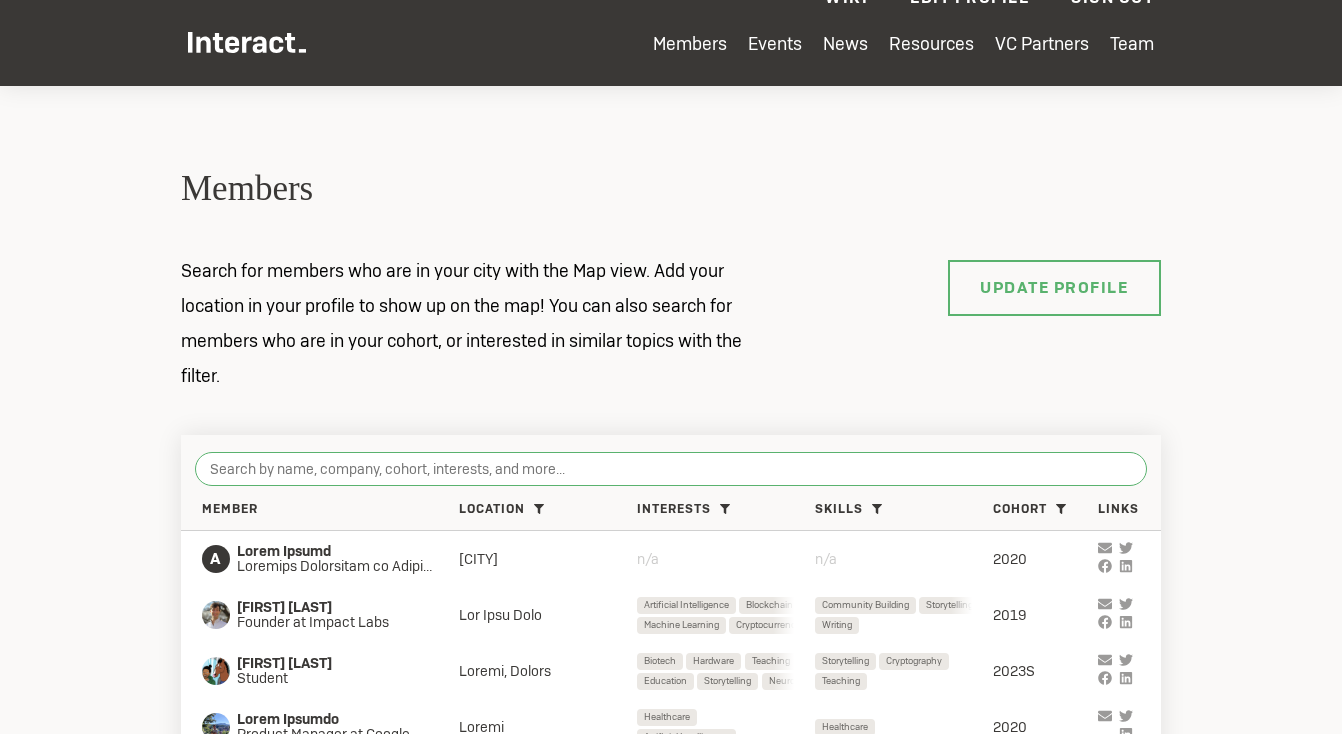 click at bounding box center [671, 469] 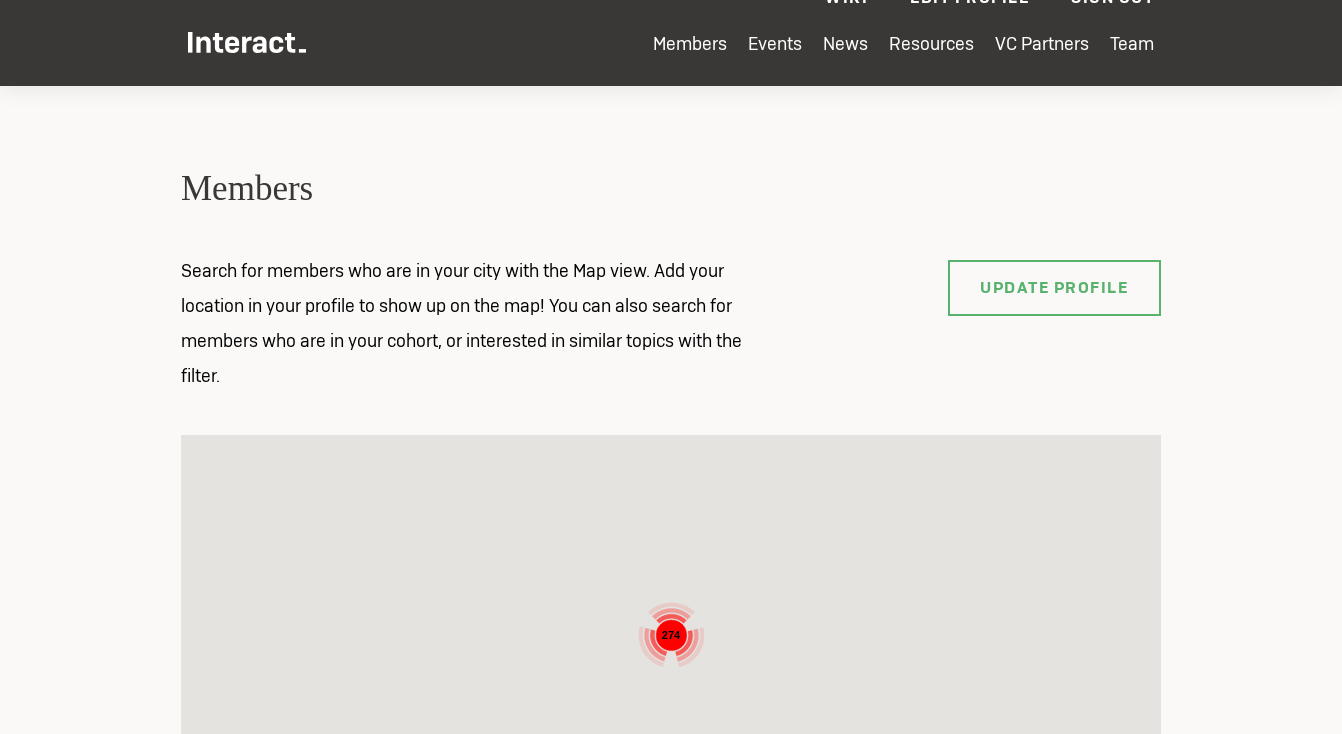 paste on "lorem ipsu" 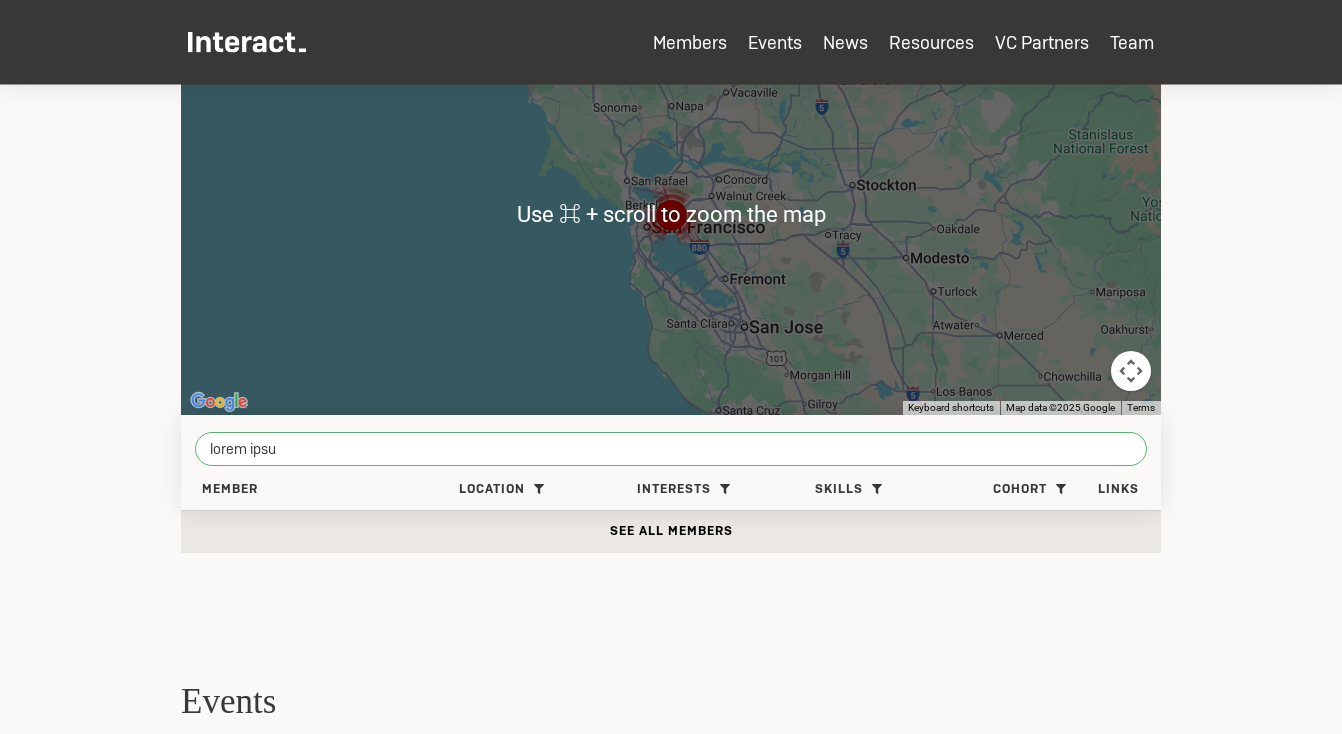 scroll, scrollTop: 467, scrollLeft: 0, axis: vertical 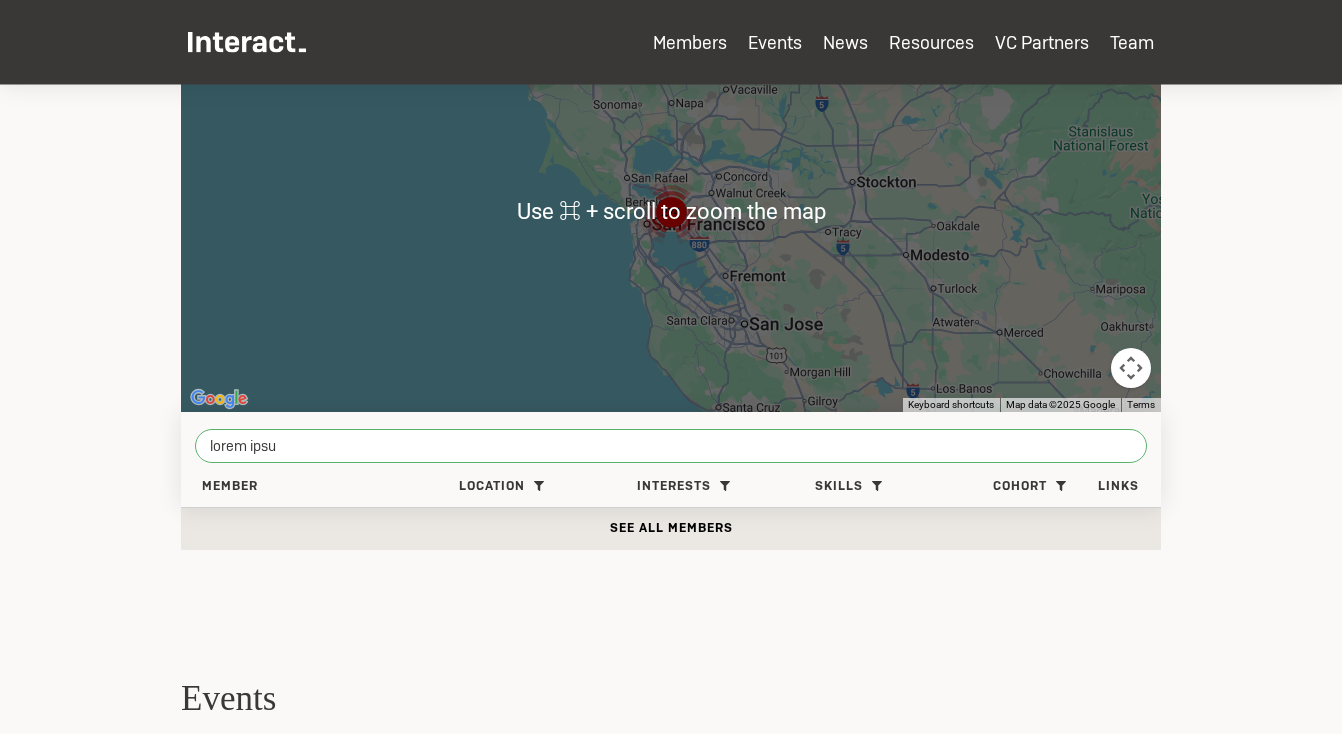 click on "lorem ipsu" at bounding box center (671, 446) 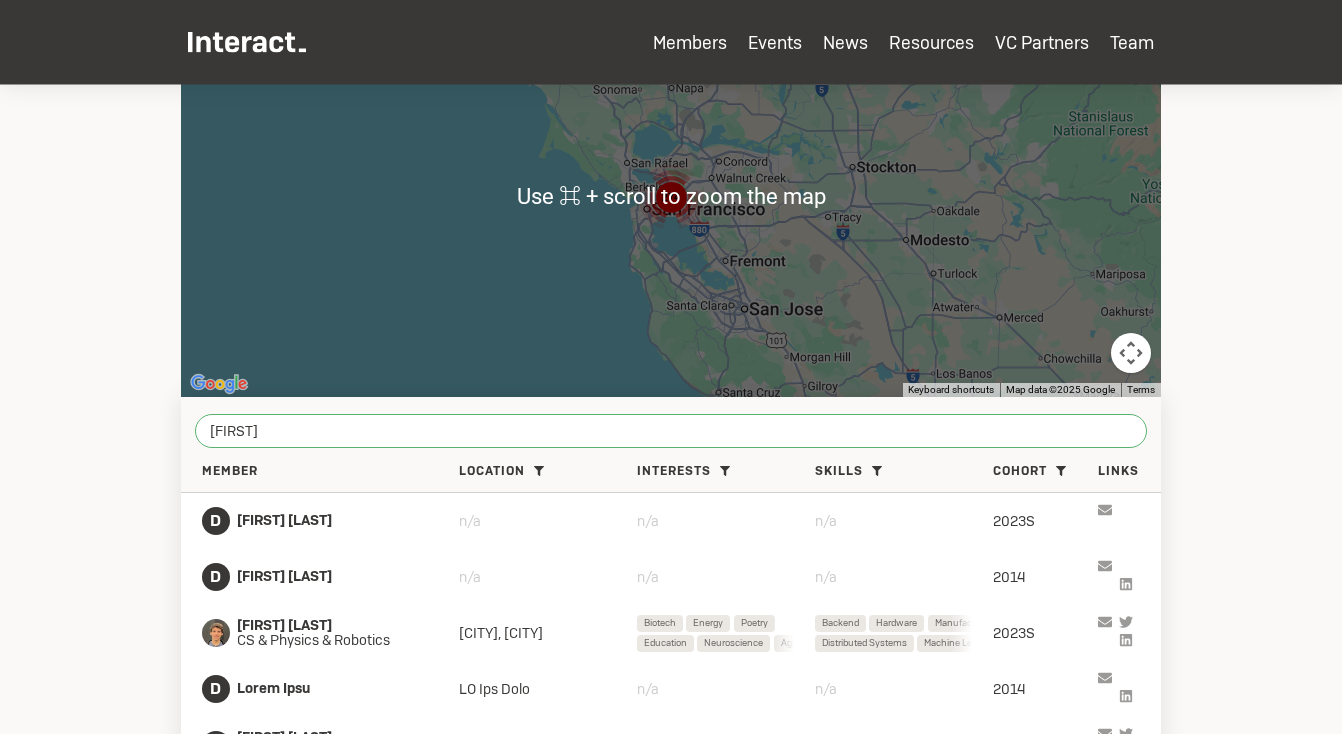 scroll, scrollTop: 528, scrollLeft: 0, axis: vertical 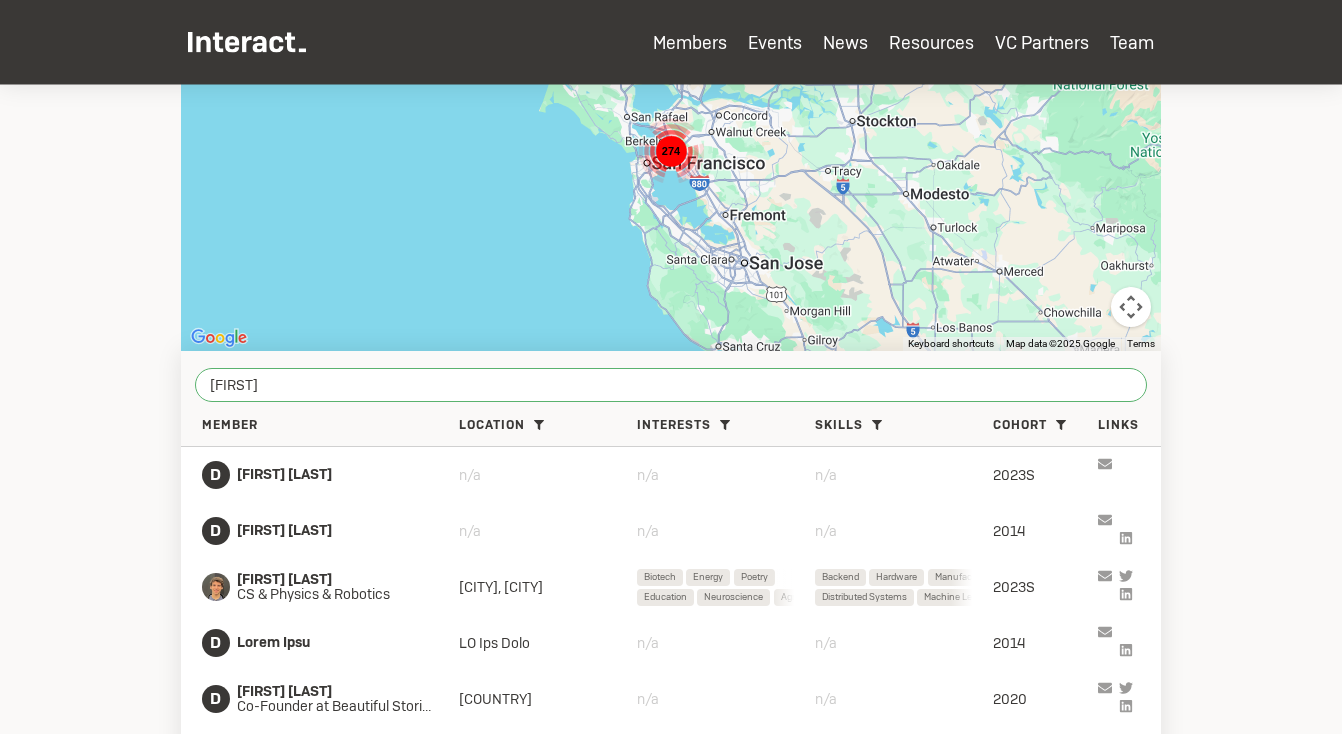 click on "[FIRST]" at bounding box center (671, 385) 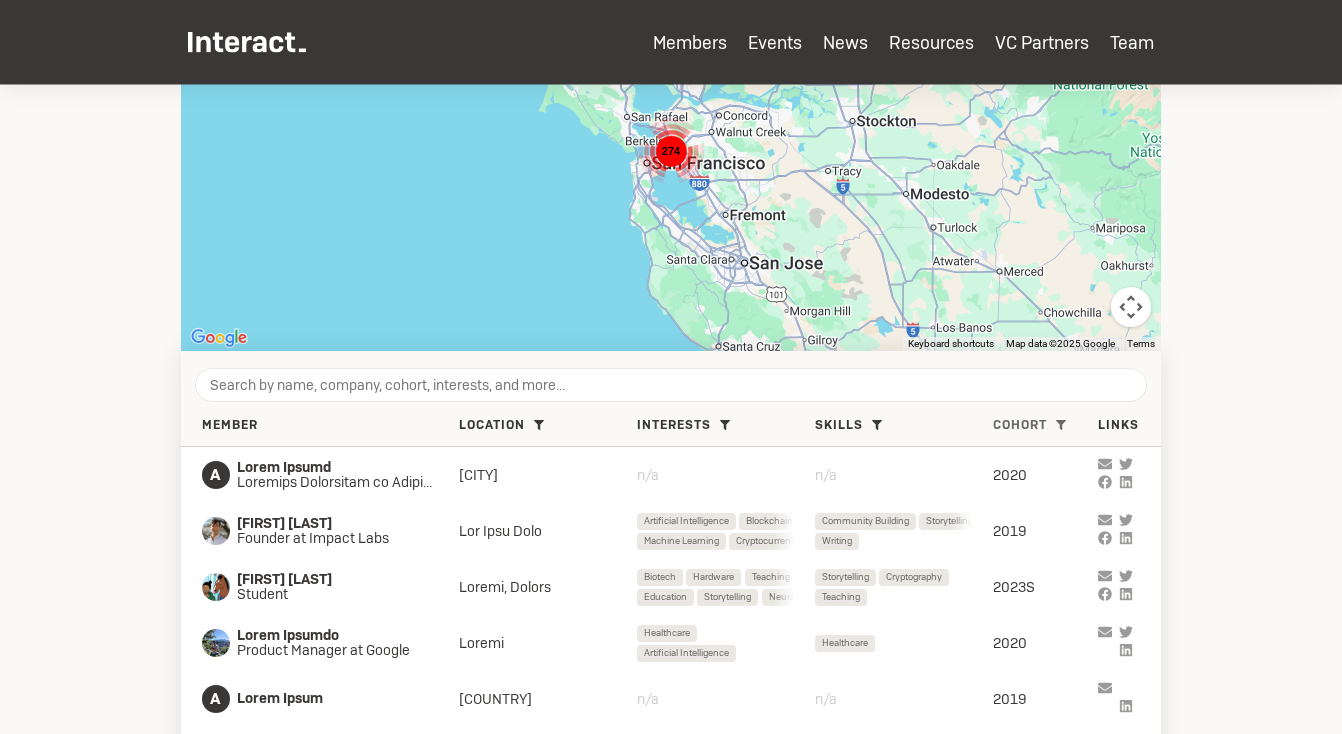 click on "Cohort" at bounding box center (1020, 426) 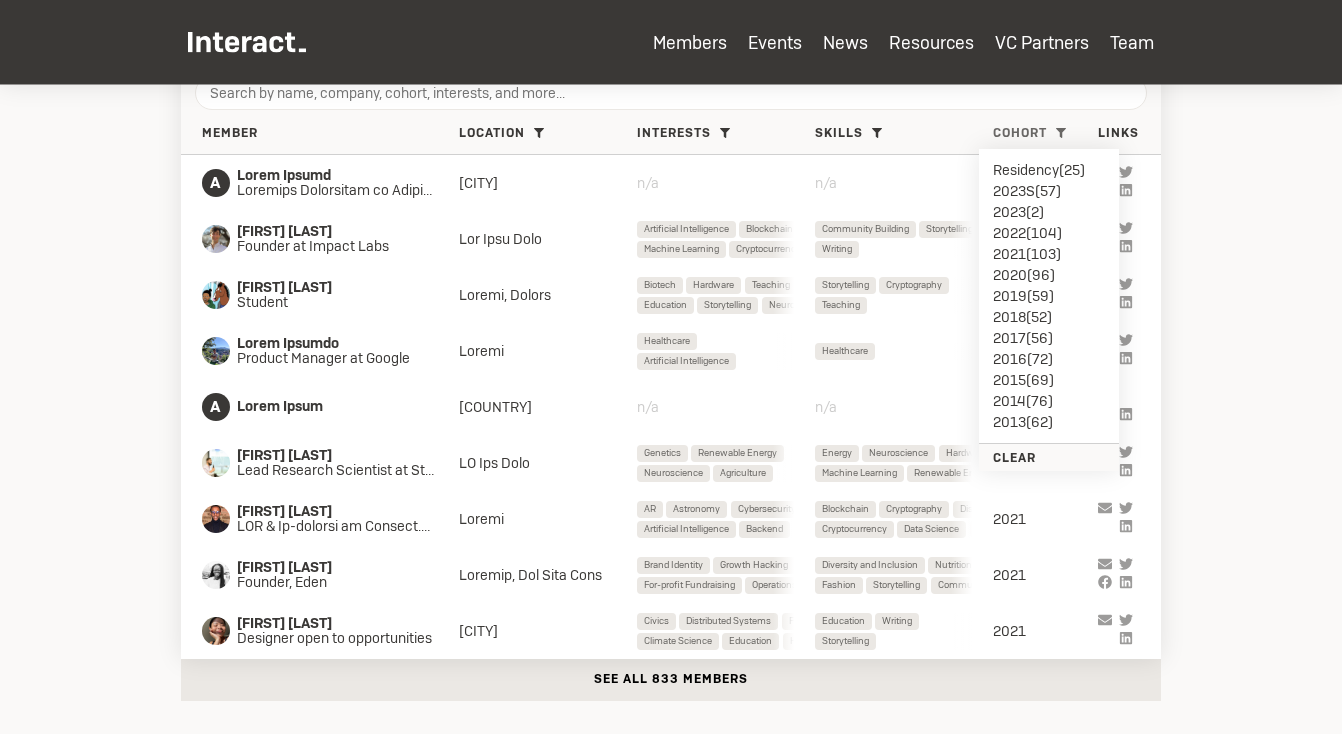 scroll, scrollTop: 913, scrollLeft: 0, axis: vertical 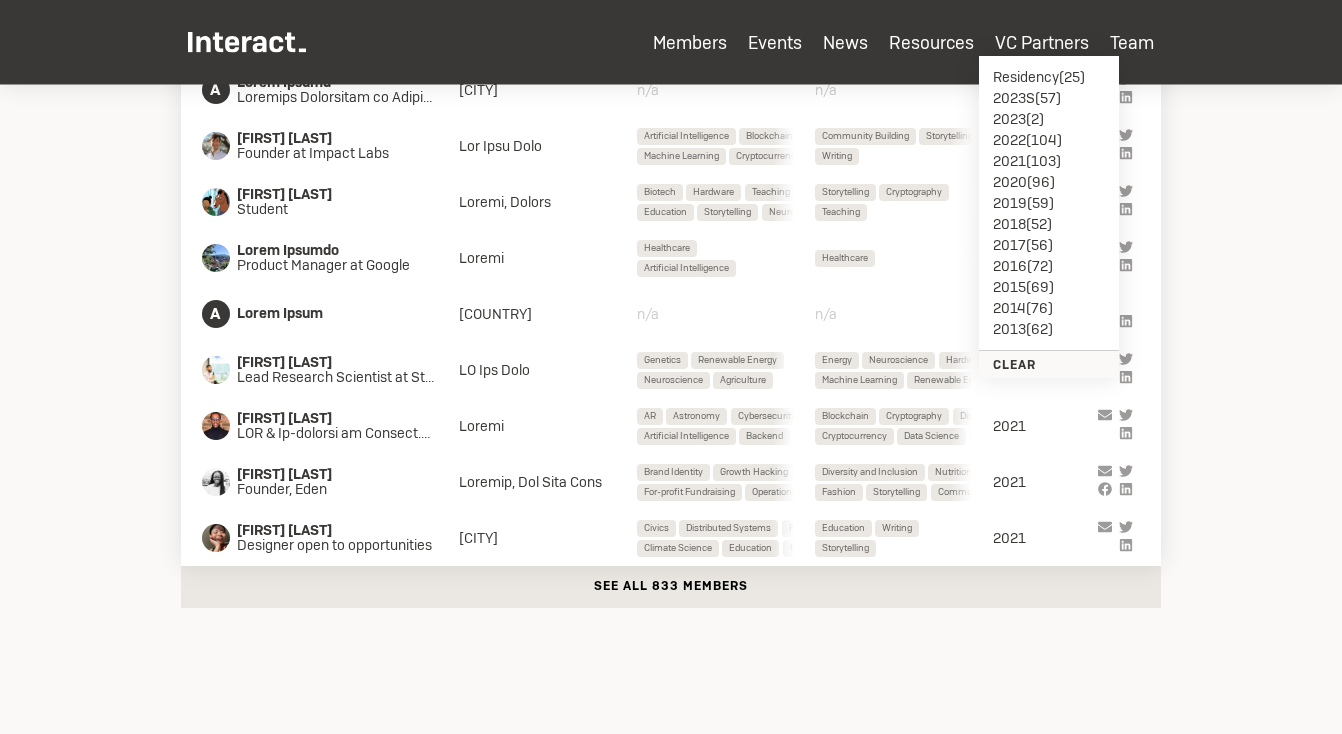 click on "See all 833 members" at bounding box center (671, 587) 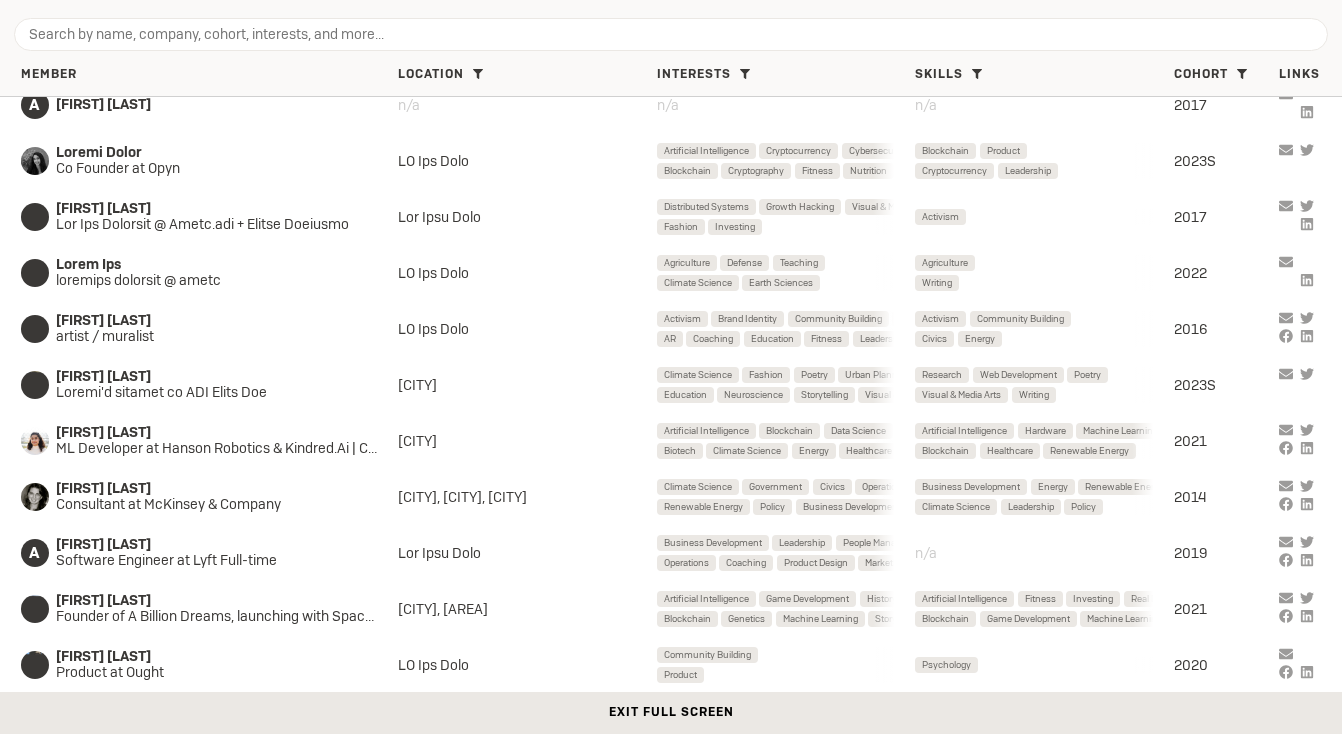 scroll, scrollTop: 2150, scrollLeft: 0, axis: vertical 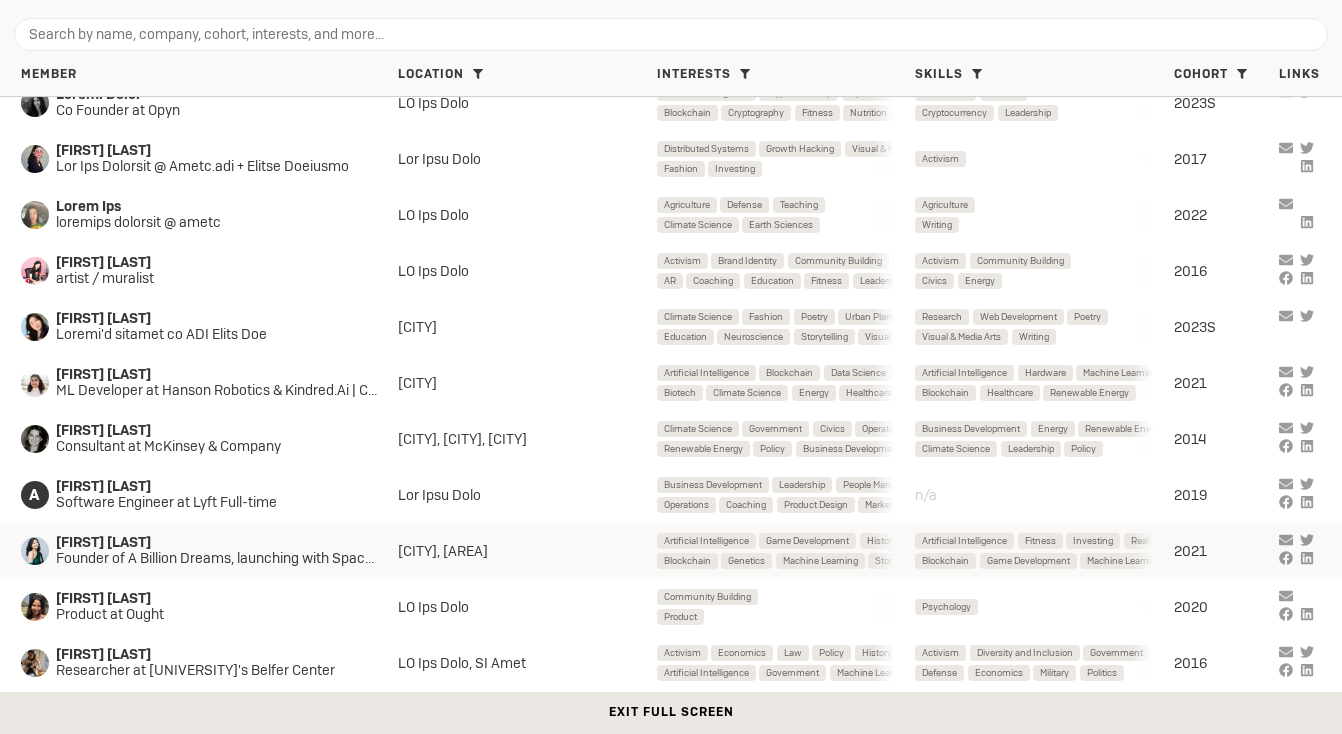 click on "[FIRST] [LAST]" at bounding box center [209, 47] 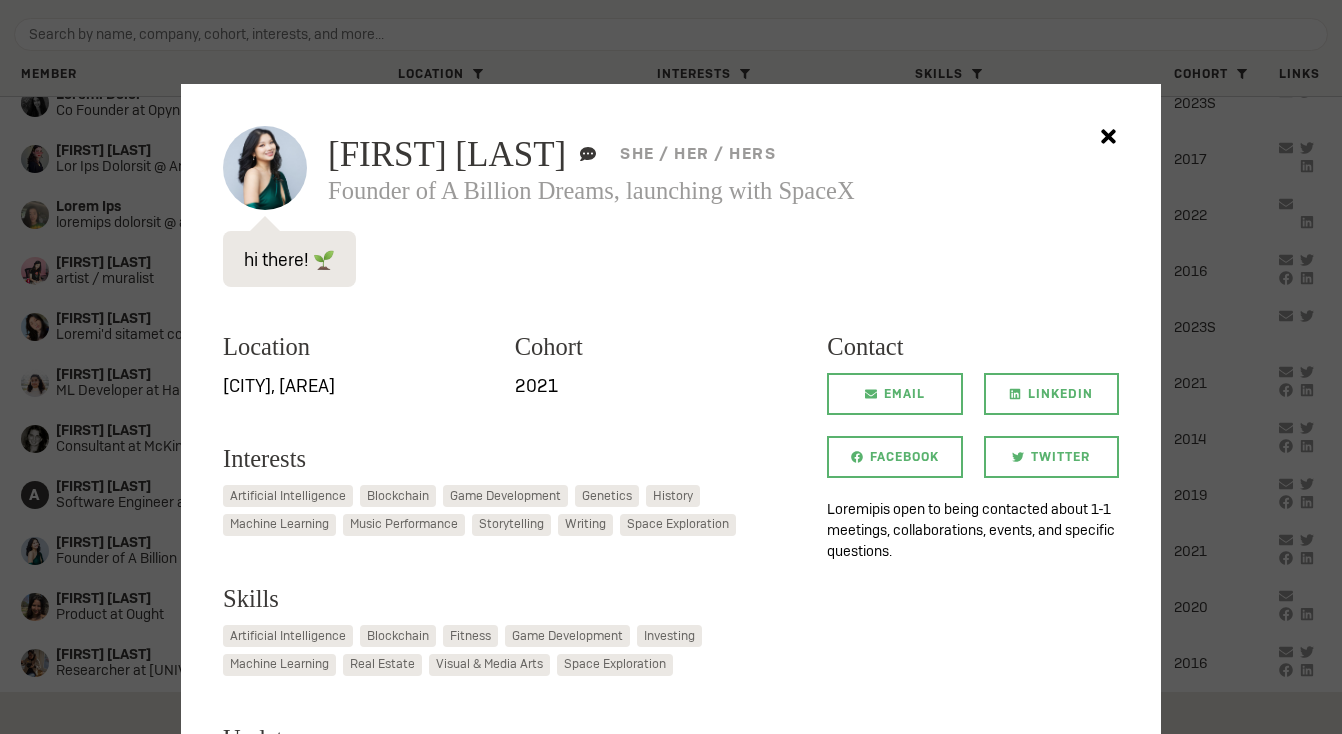 scroll, scrollTop: 0, scrollLeft: 0, axis: both 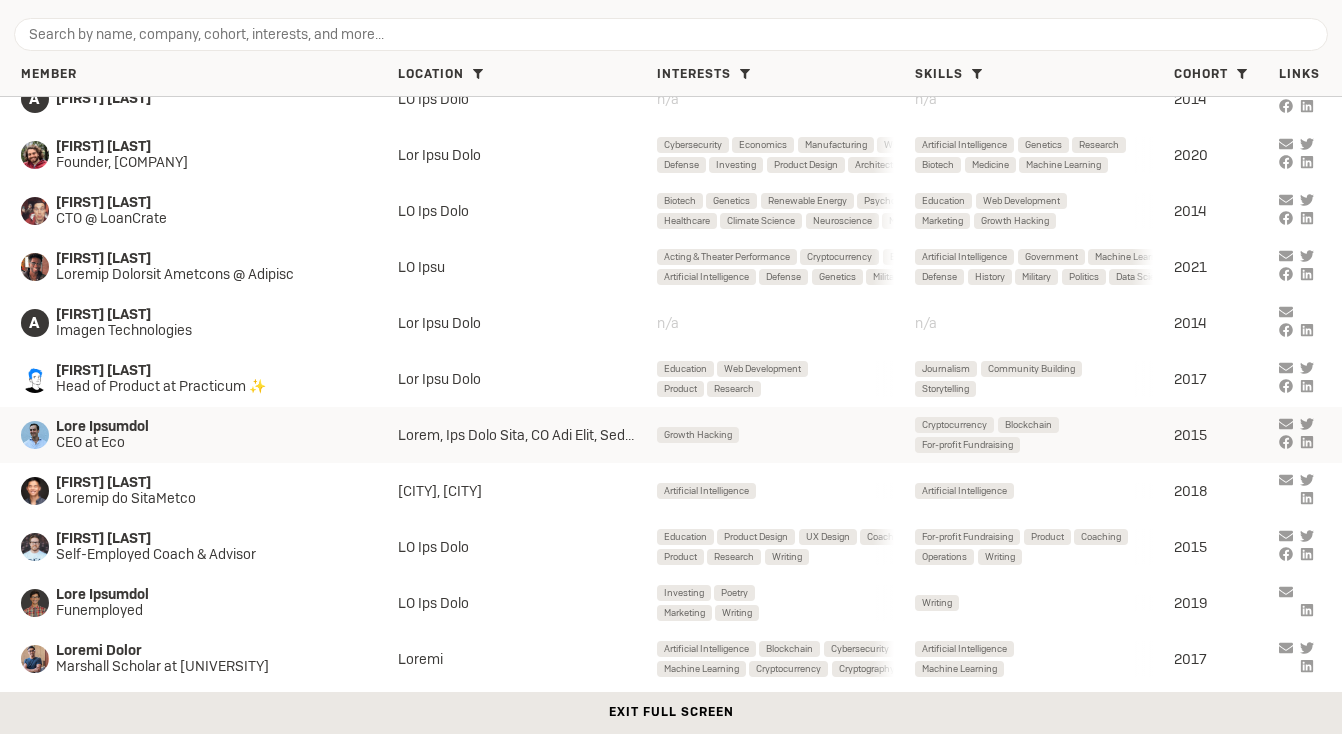 click on "[FIRST] [LAST] CEO at Eco" at bounding box center [209, 43] 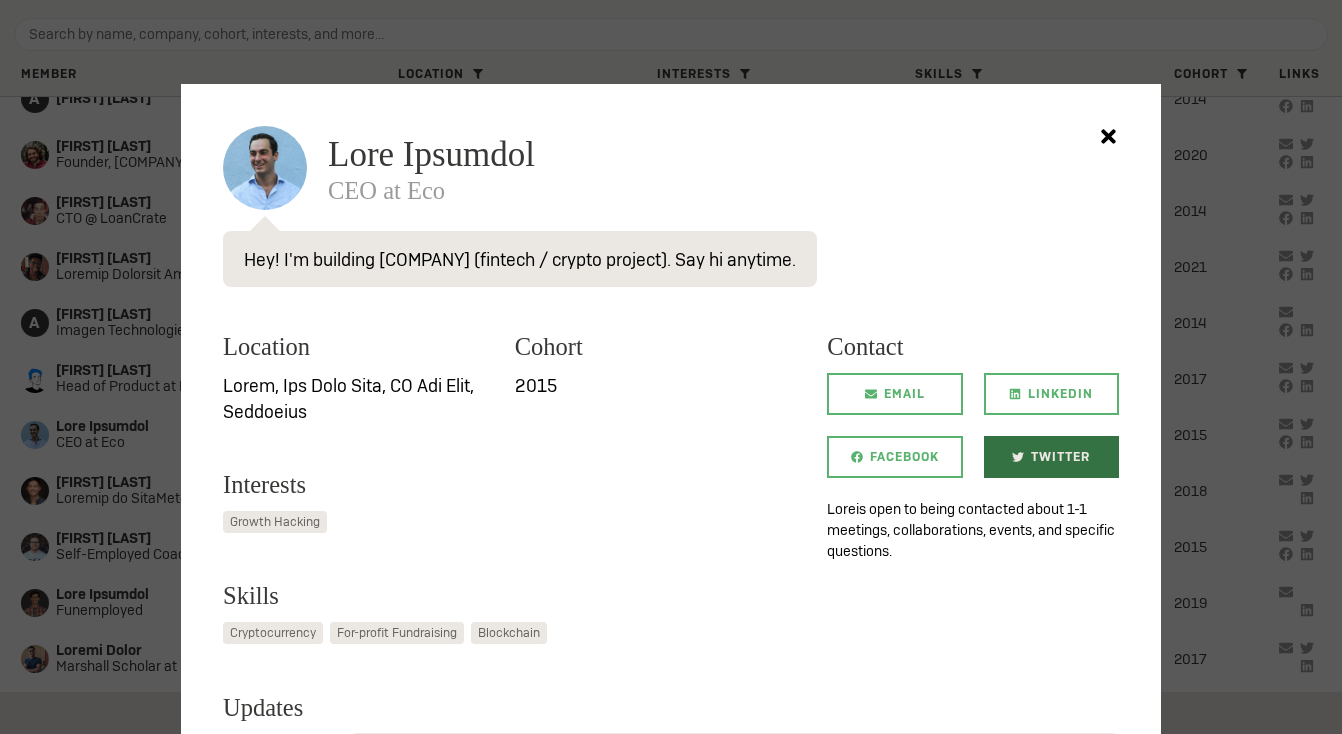 click on "Twitter" at bounding box center [1051, 457] 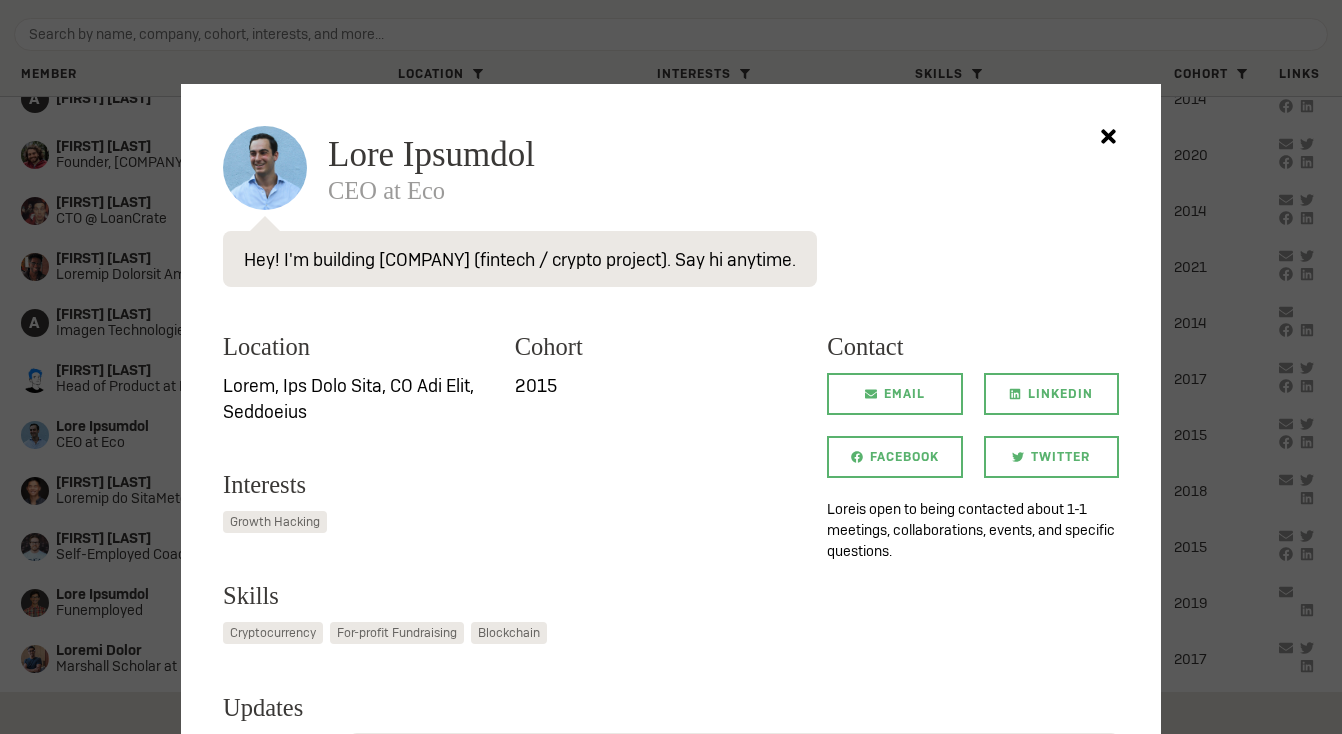 click at bounding box center [671, 367] 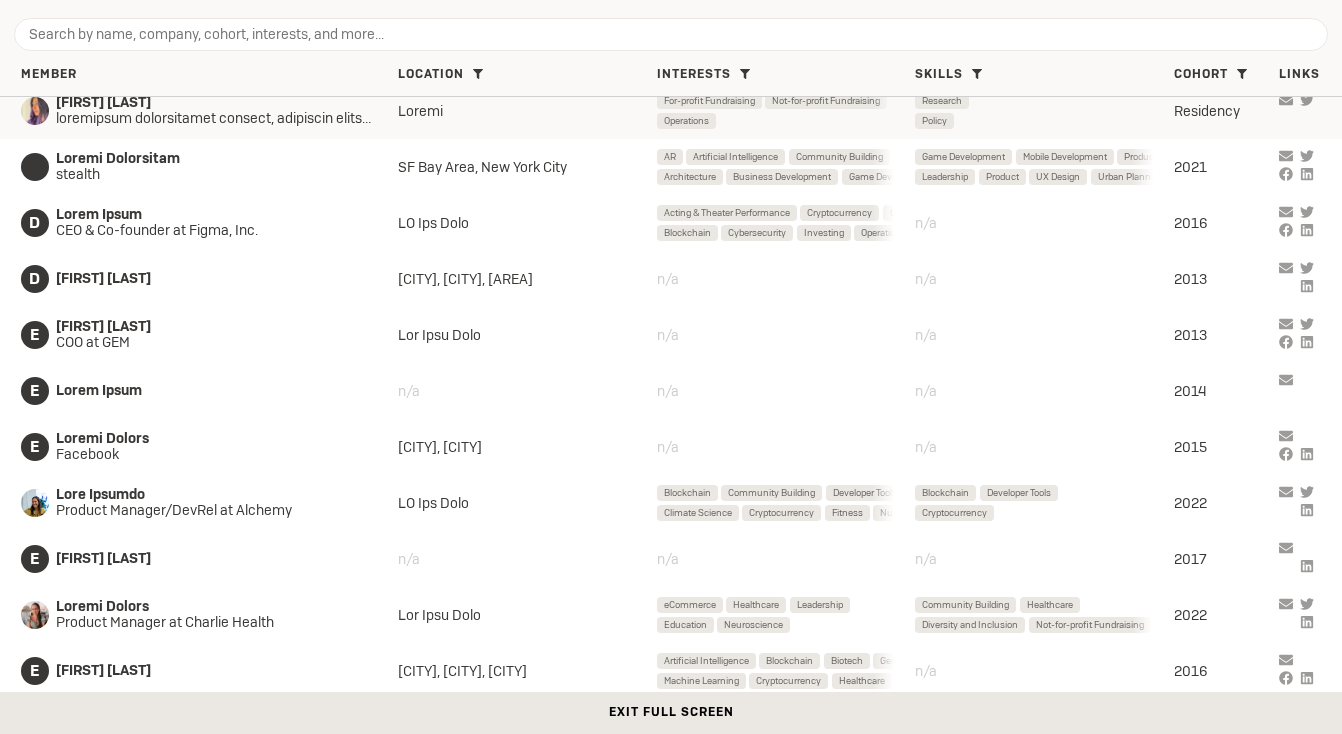 scroll, scrollTop: 13482, scrollLeft: 0, axis: vertical 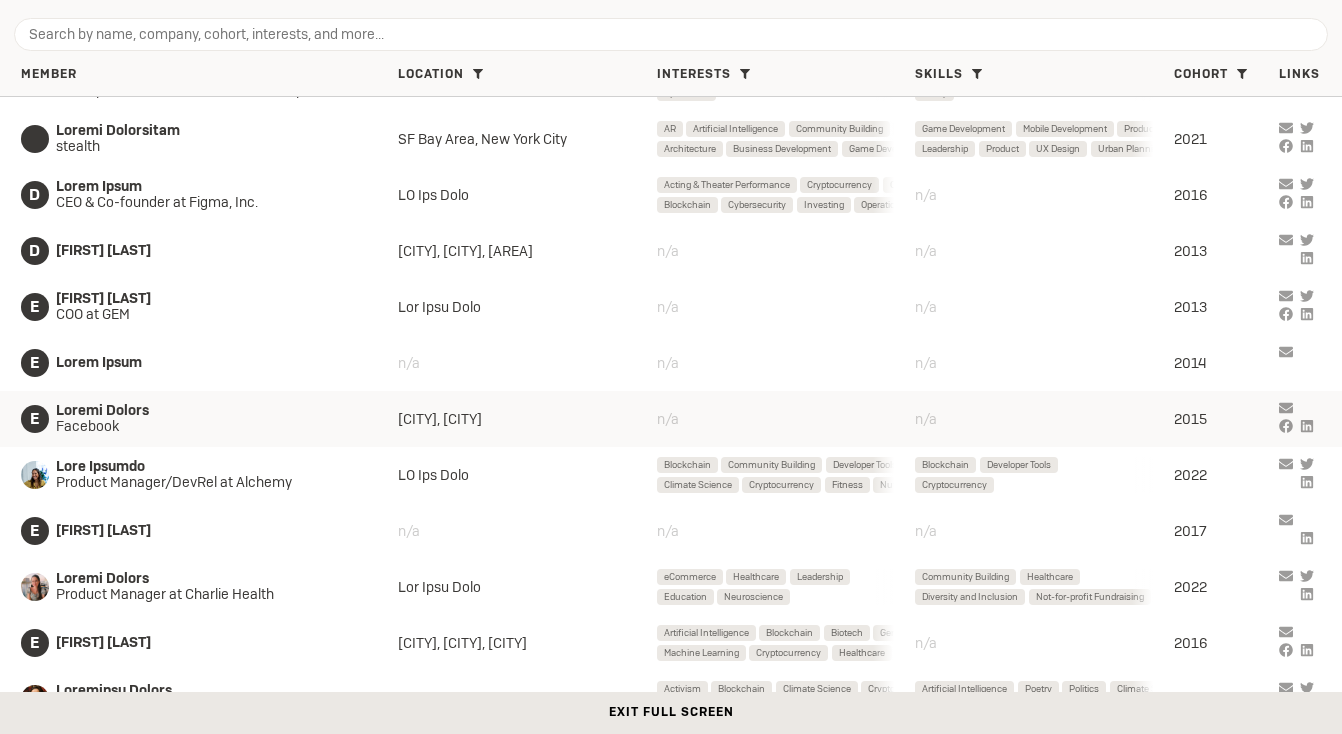 click on "Facebook" at bounding box center (209, 35) 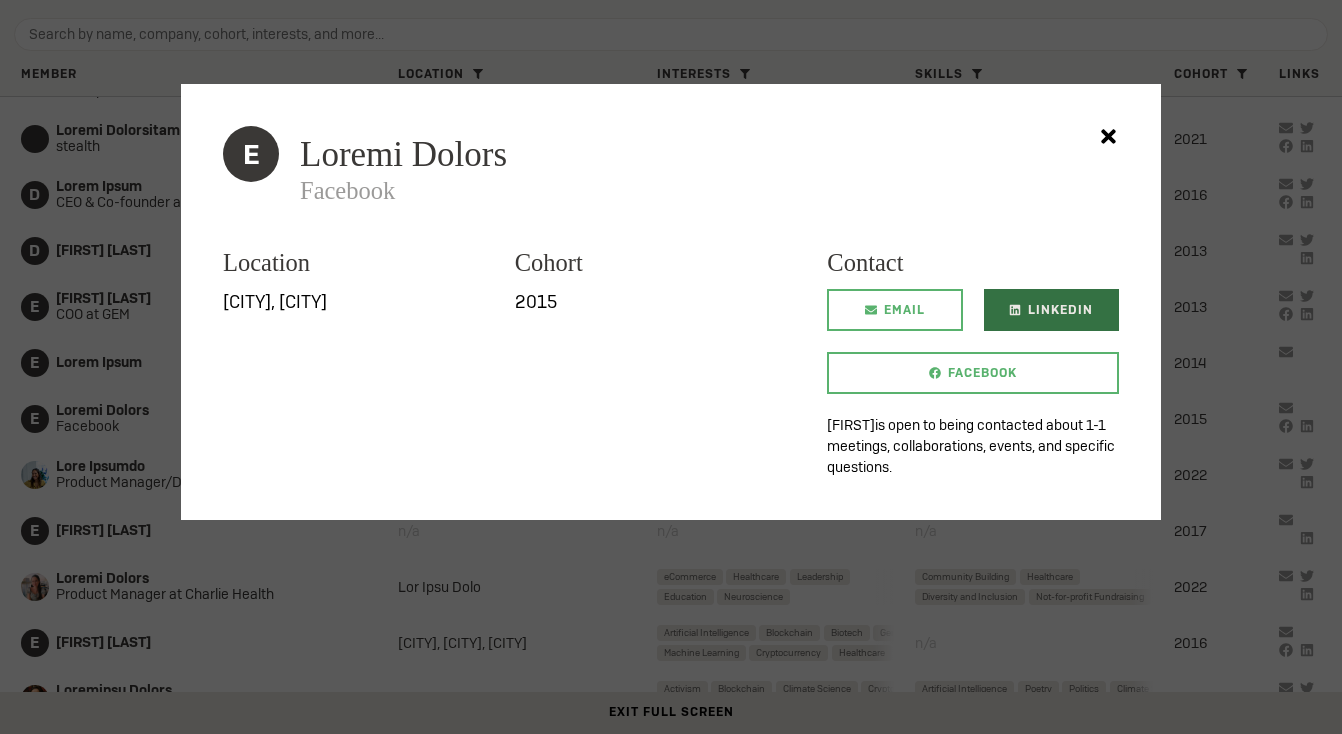 click on "LinkedIn" at bounding box center [1051, 310] 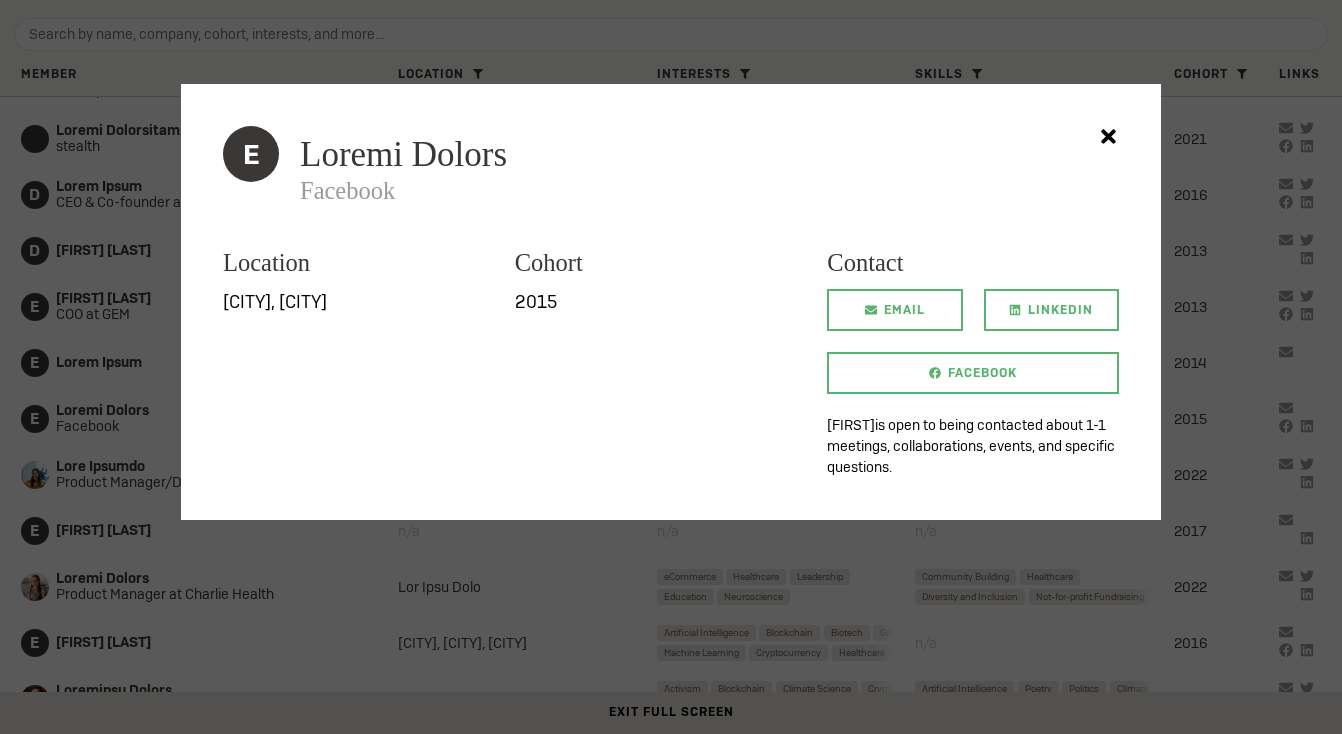 click at bounding box center (671, 367) 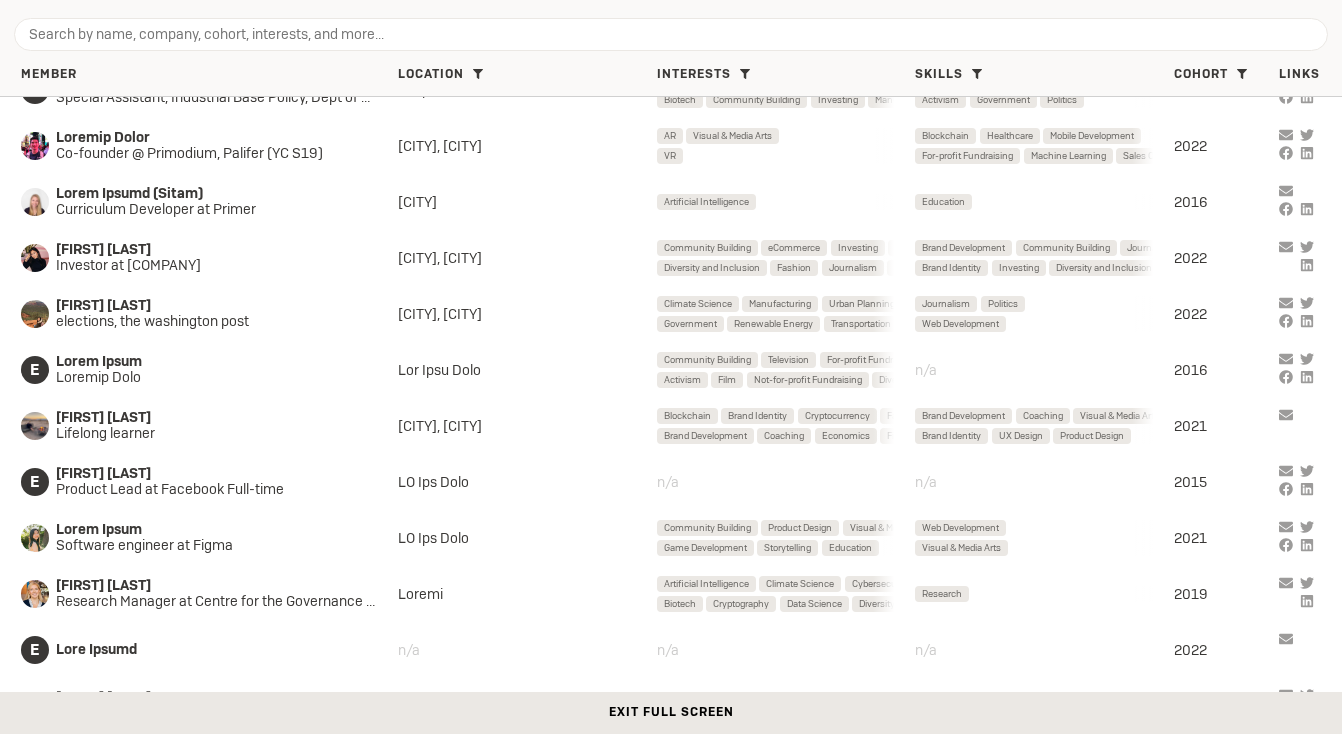 scroll, scrollTop: 14212, scrollLeft: 0, axis: vertical 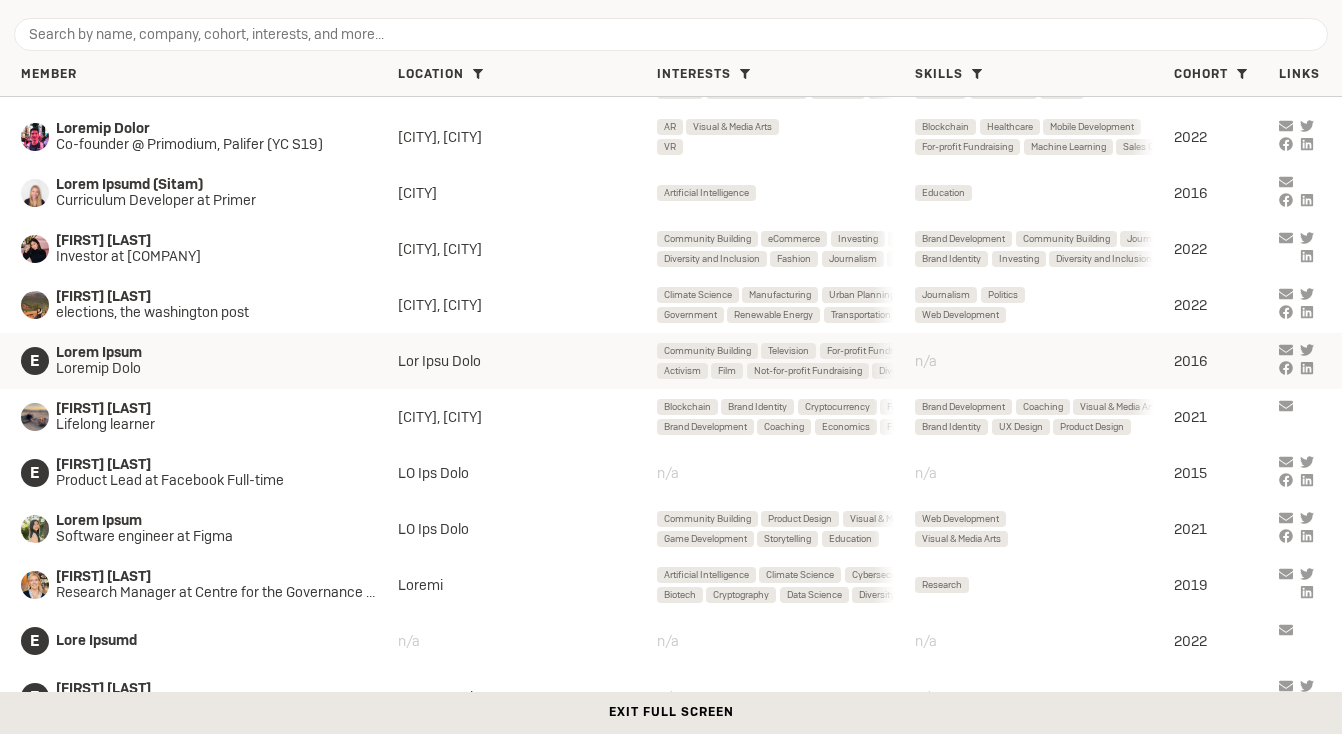 click on "[FIRST] [LAST] [UNIVERSITY]" at bounding box center [216, 25] 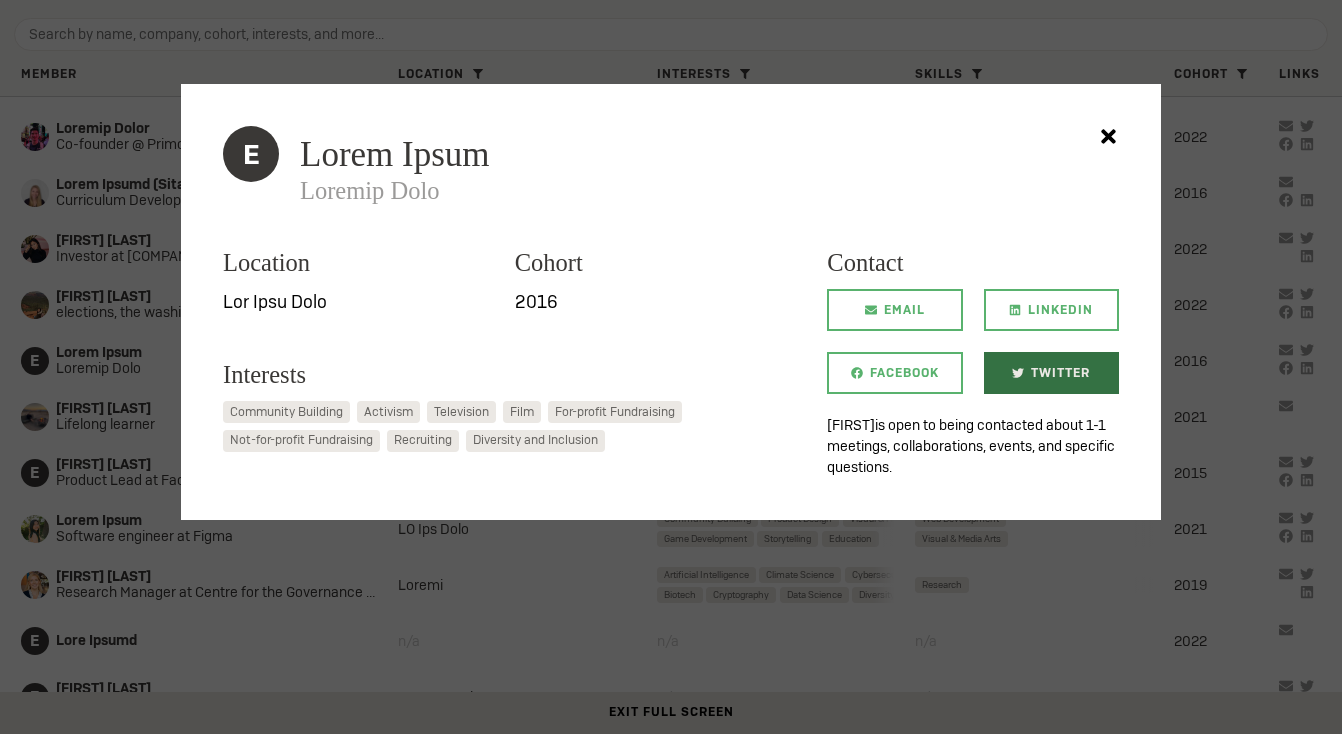click on "Twitter" at bounding box center [1060, 373] 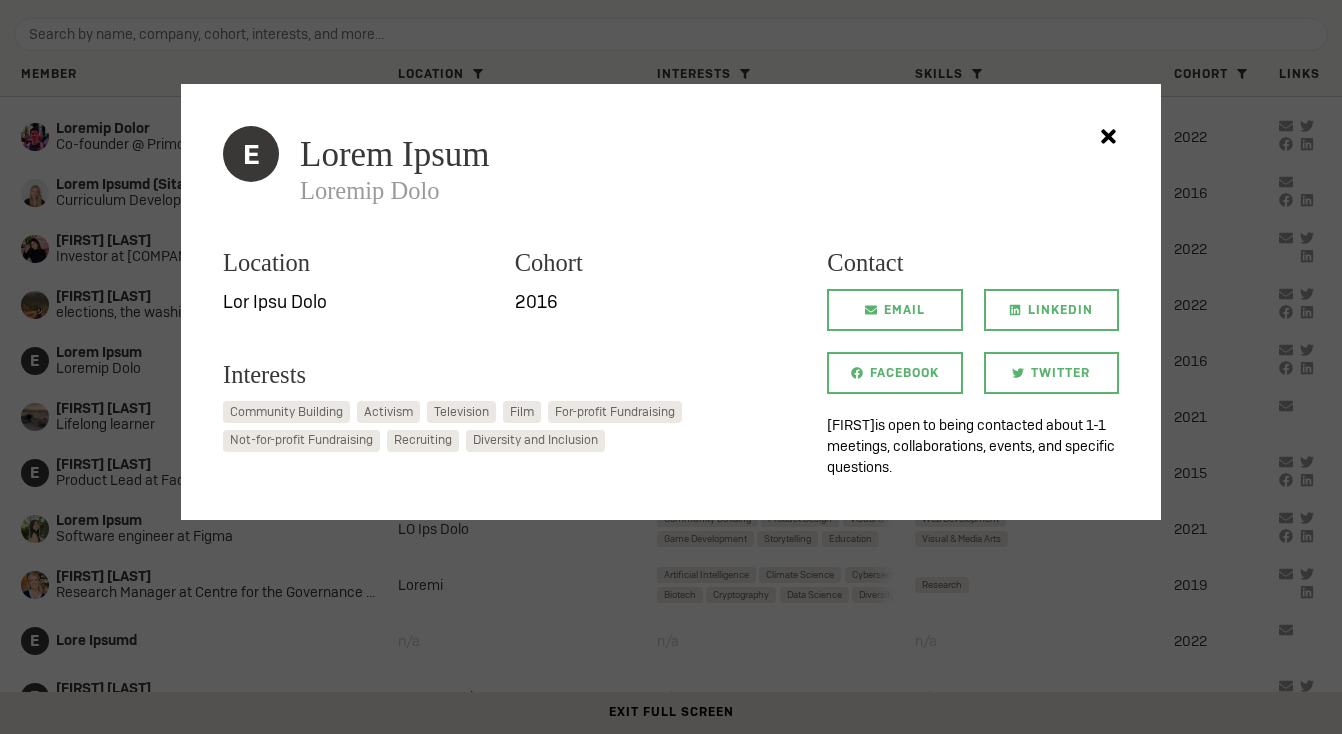 click at bounding box center [671, 367] 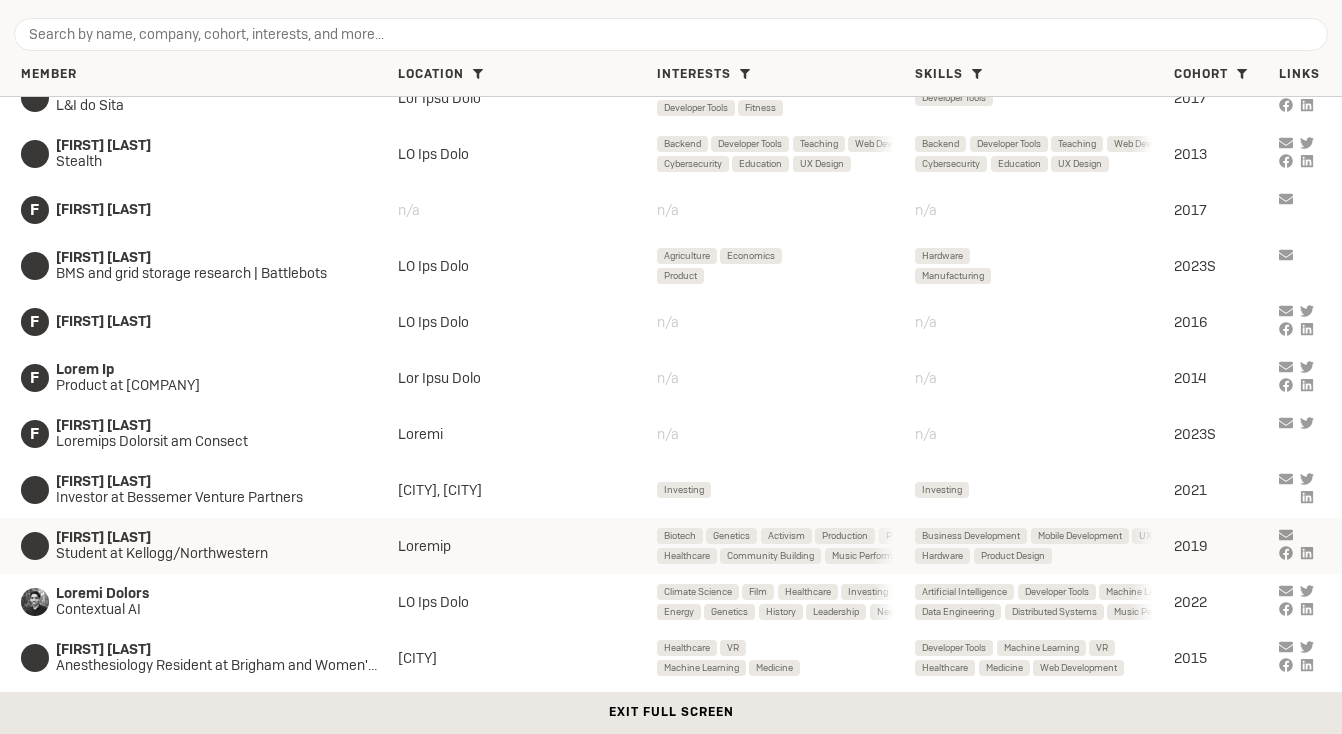 scroll, scrollTop: 15989, scrollLeft: 0, axis: vertical 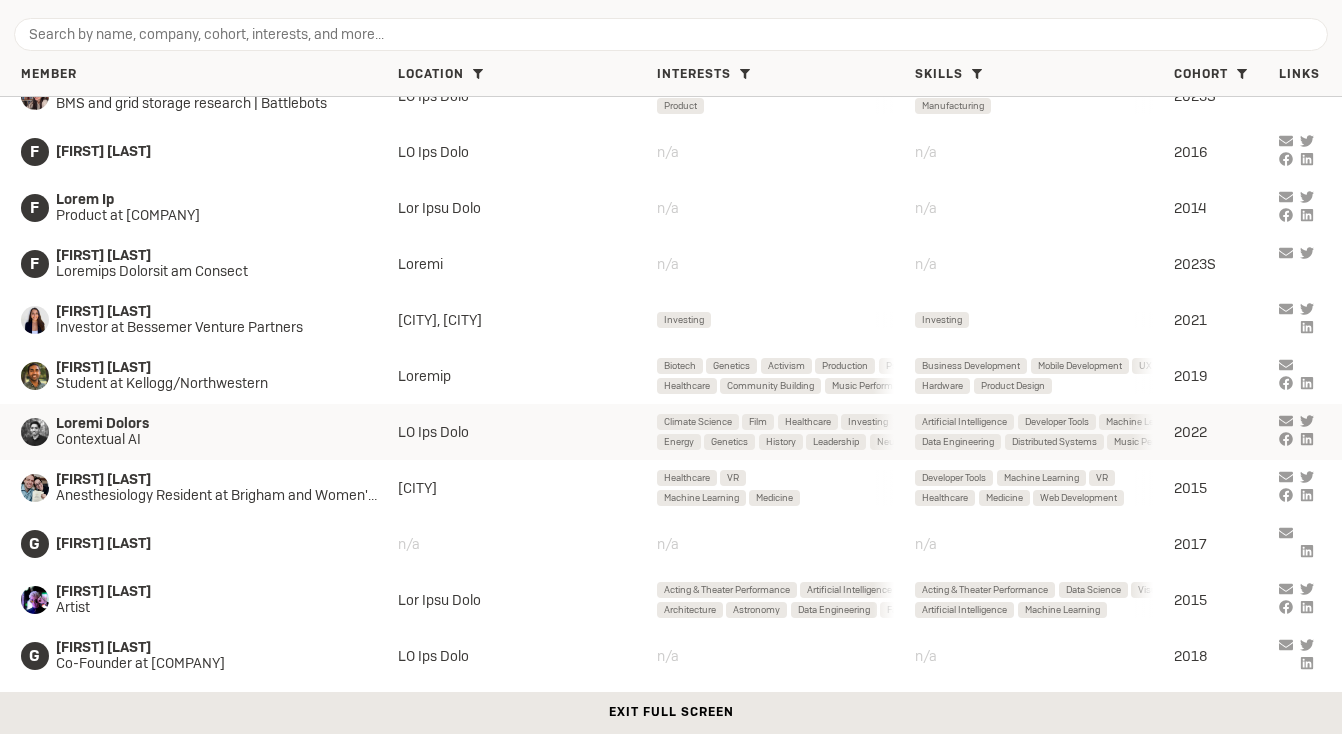 click on "Contextual AI" at bounding box center (209, 47) 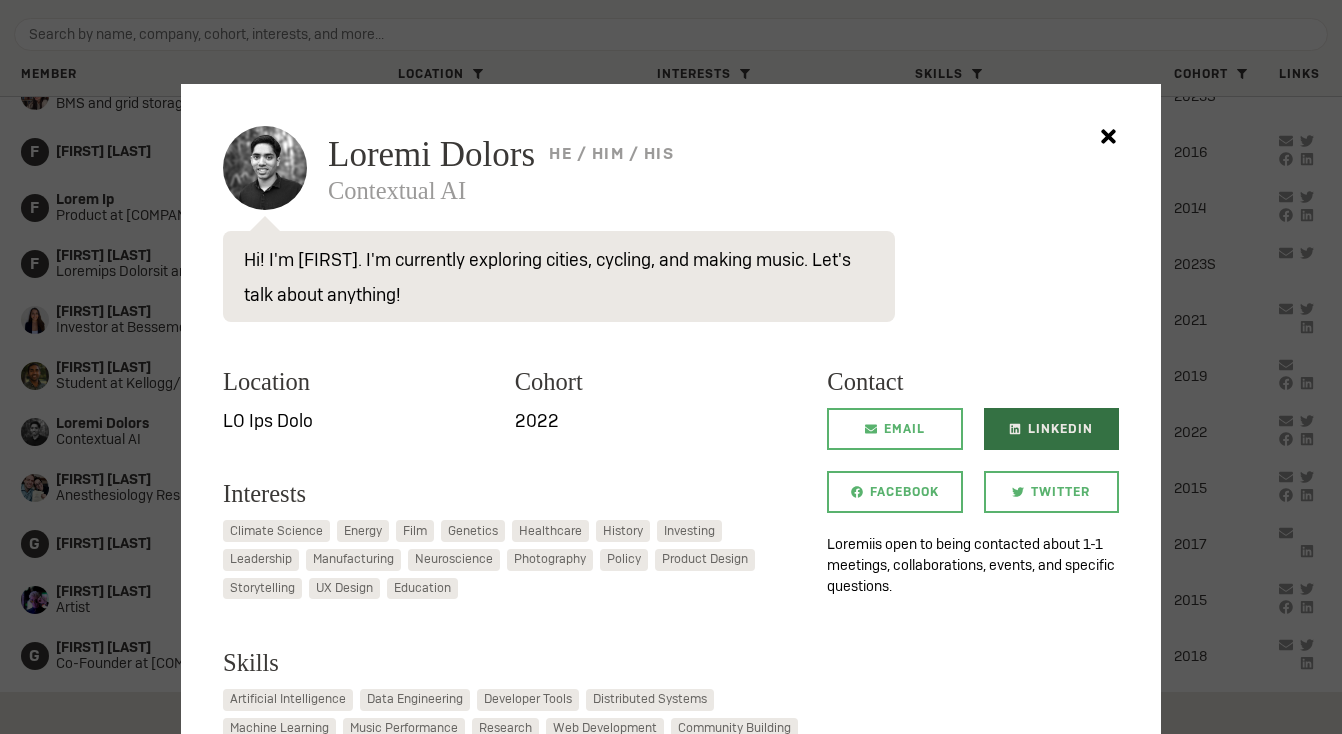 click on "LinkedIn" at bounding box center [1051, 429] 